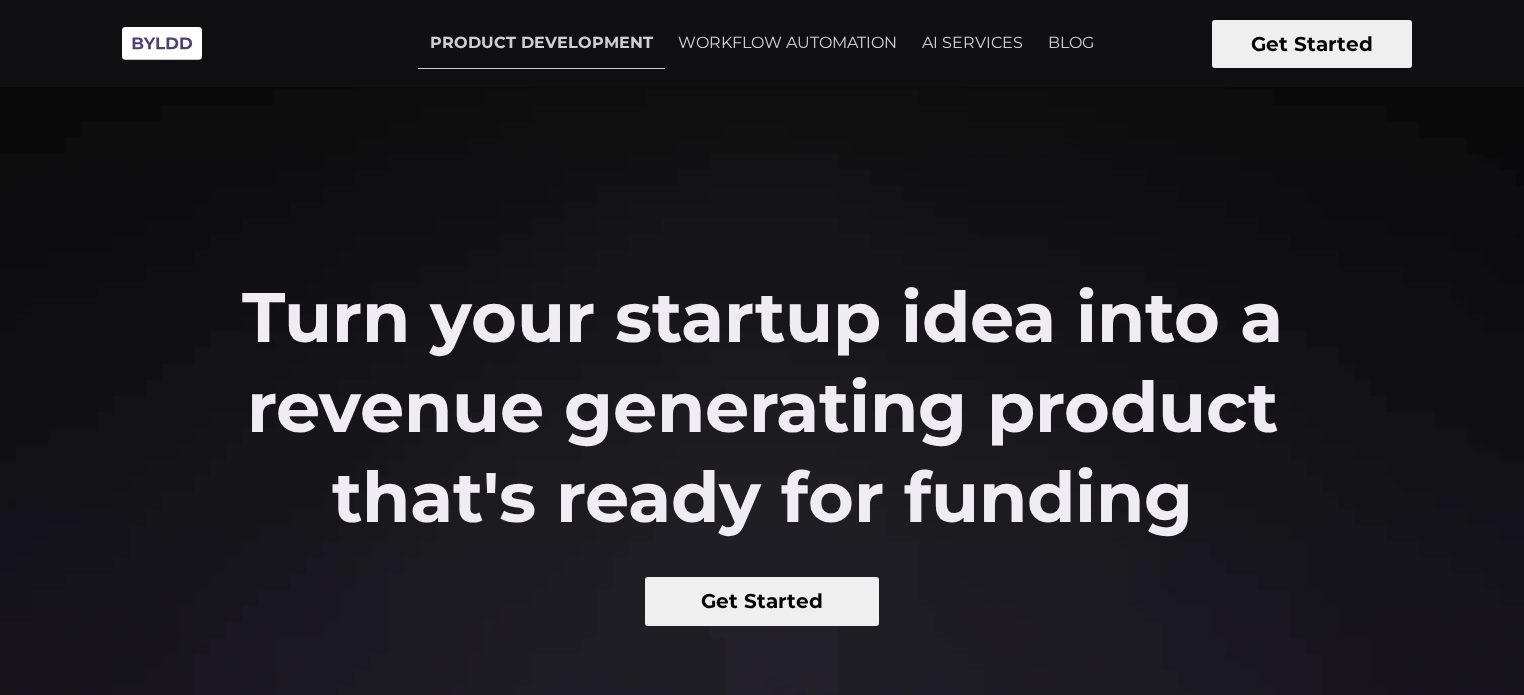 scroll, scrollTop: 0, scrollLeft: 0, axis: both 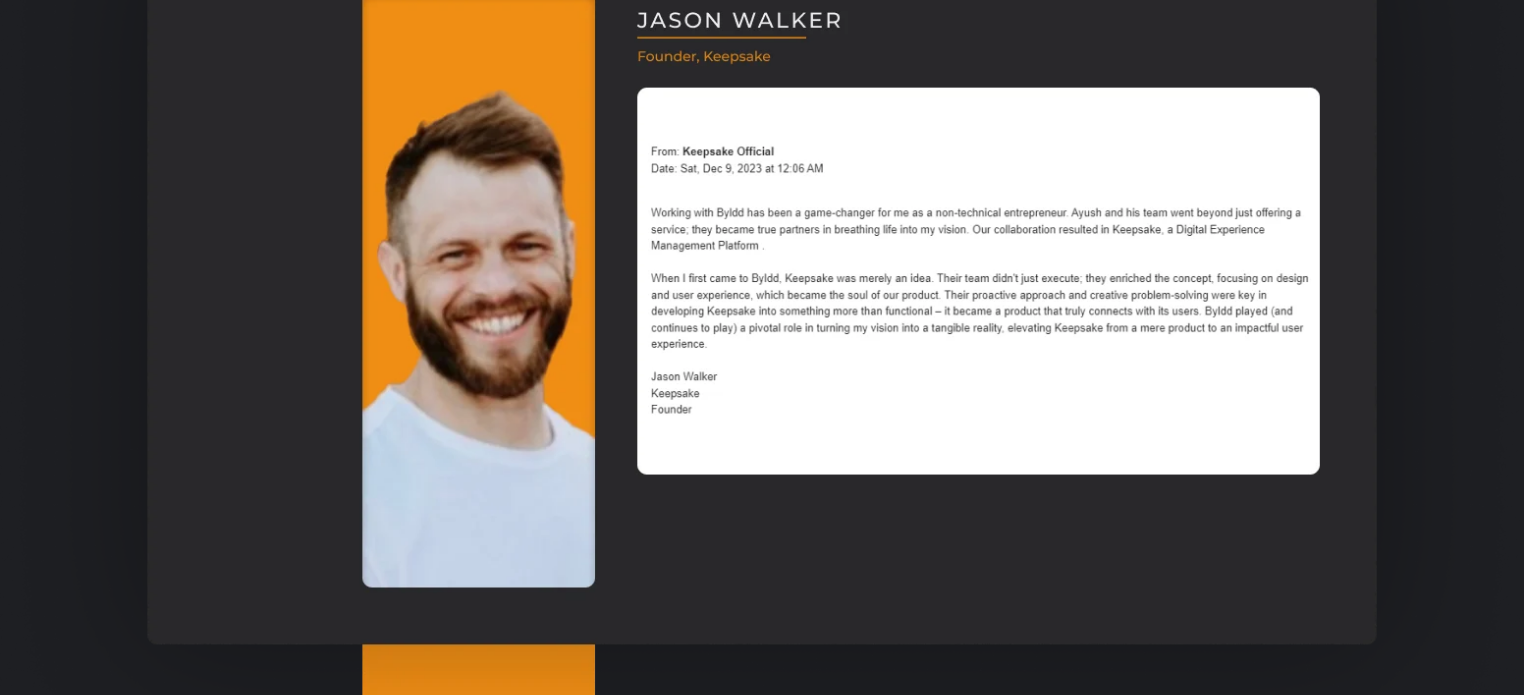 click at bounding box center [762, 284] 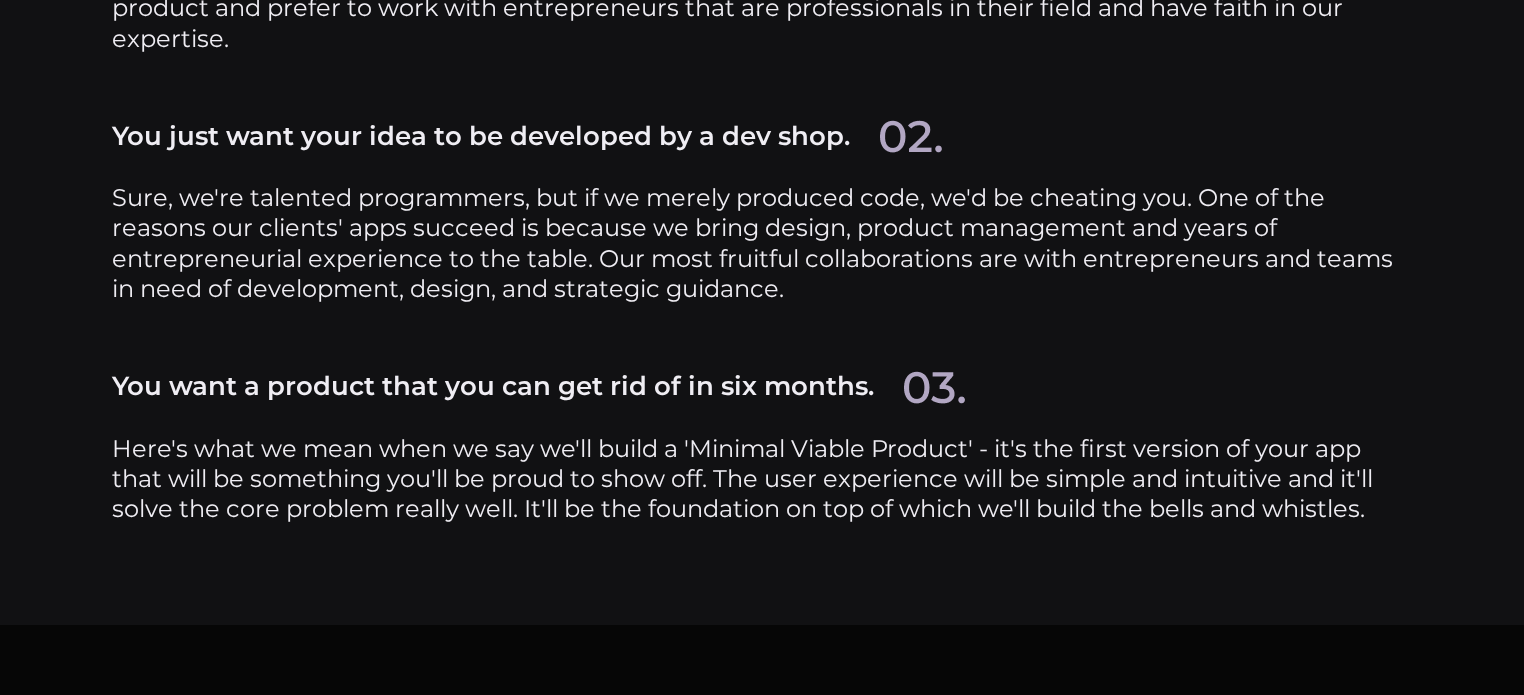 scroll, scrollTop: 8641, scrollLeft: 0, axis: vertical 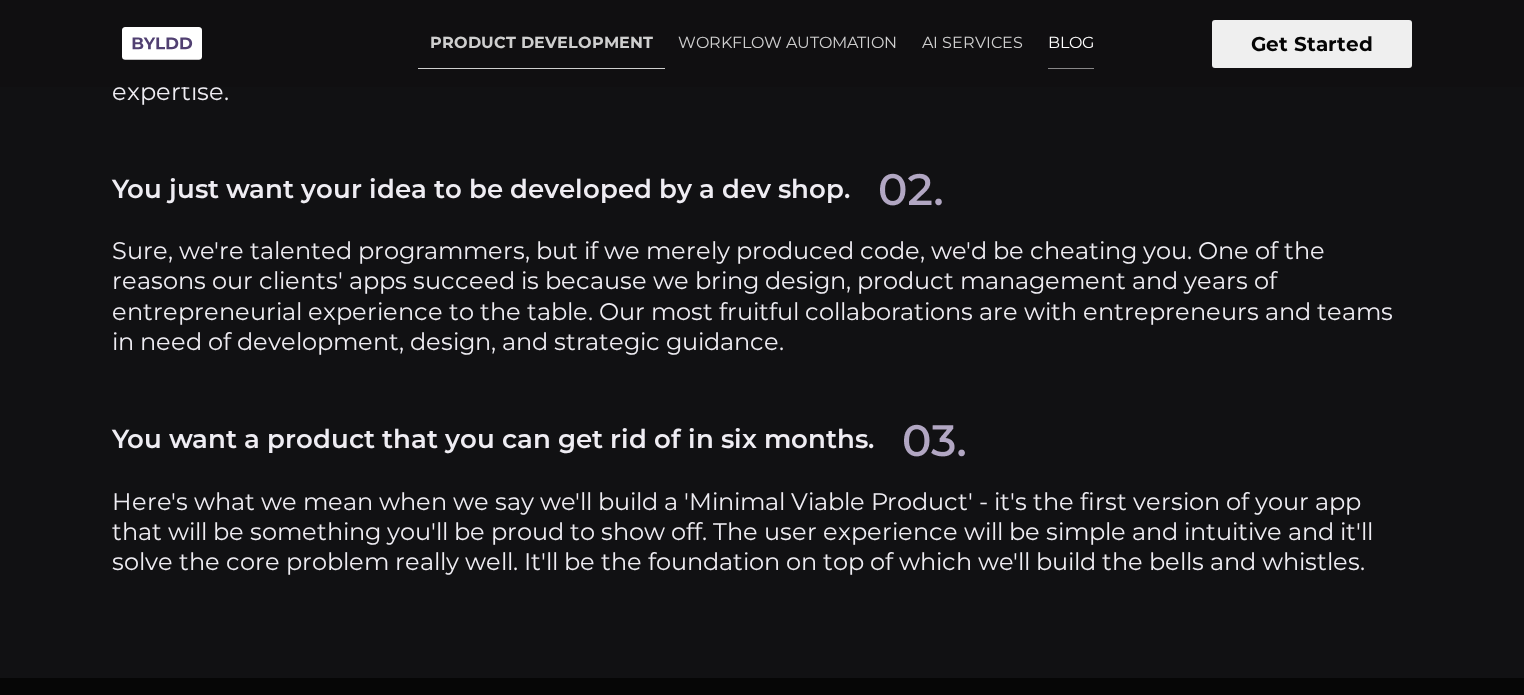 click on "BLOG" at bounding box center [1071, 43] 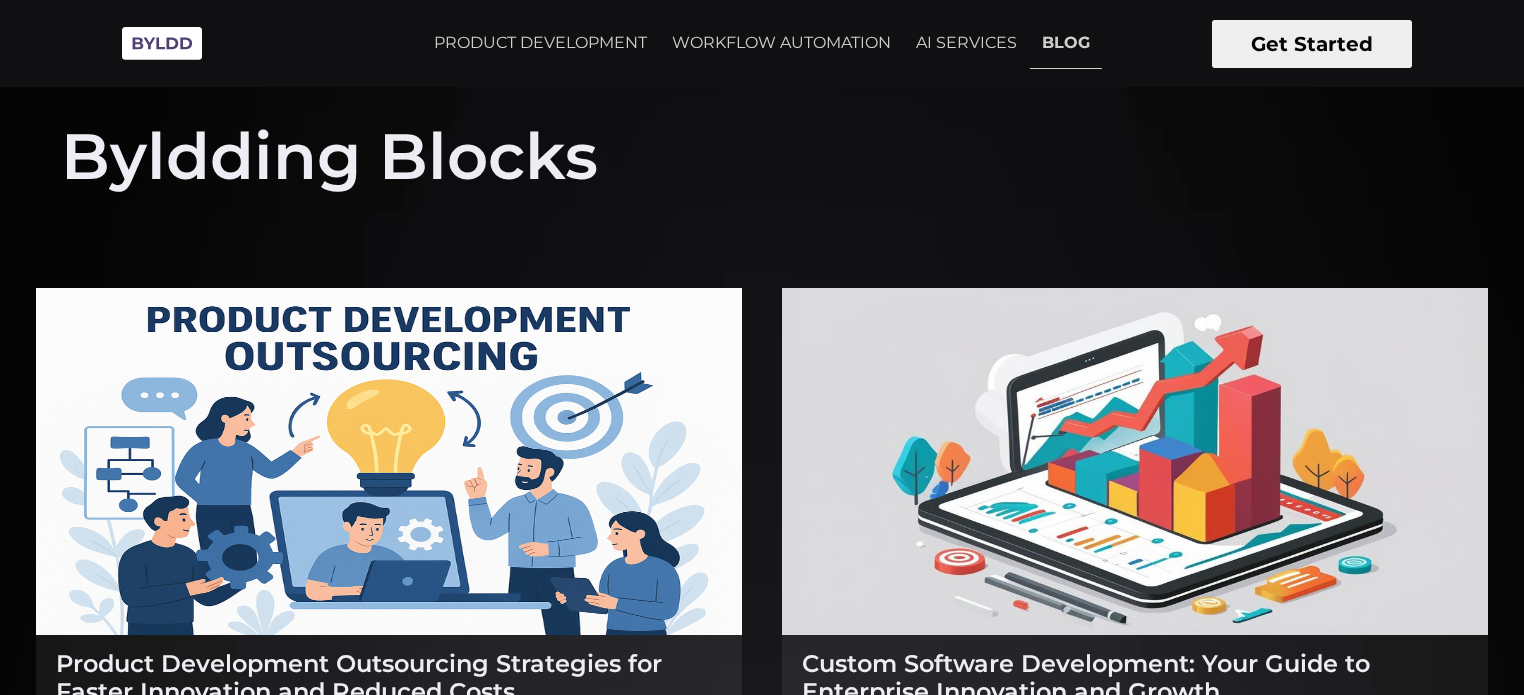 scroll, scrollTop: 0, scrollLeft: 0, axis: both 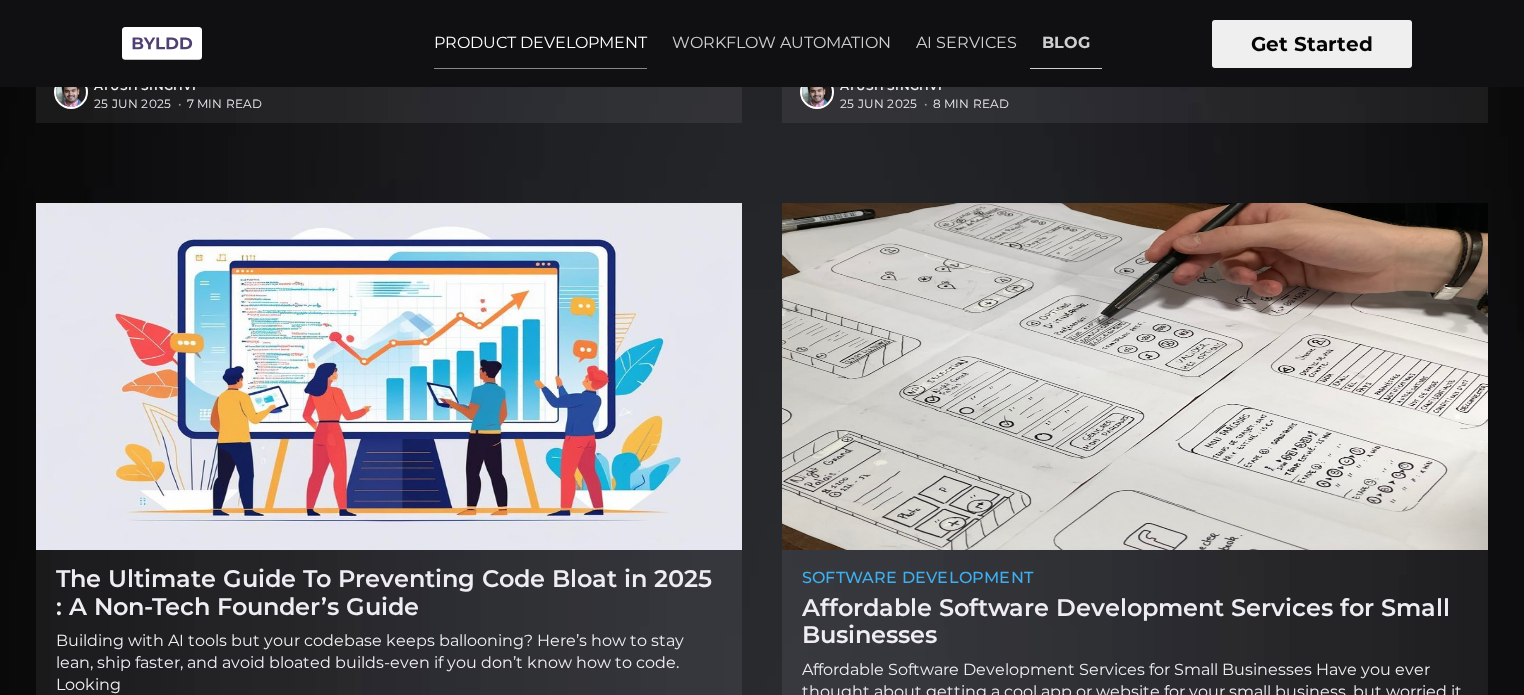 click on "PRODUCT DEVELOPMENT" at bounding box center [540, 43] 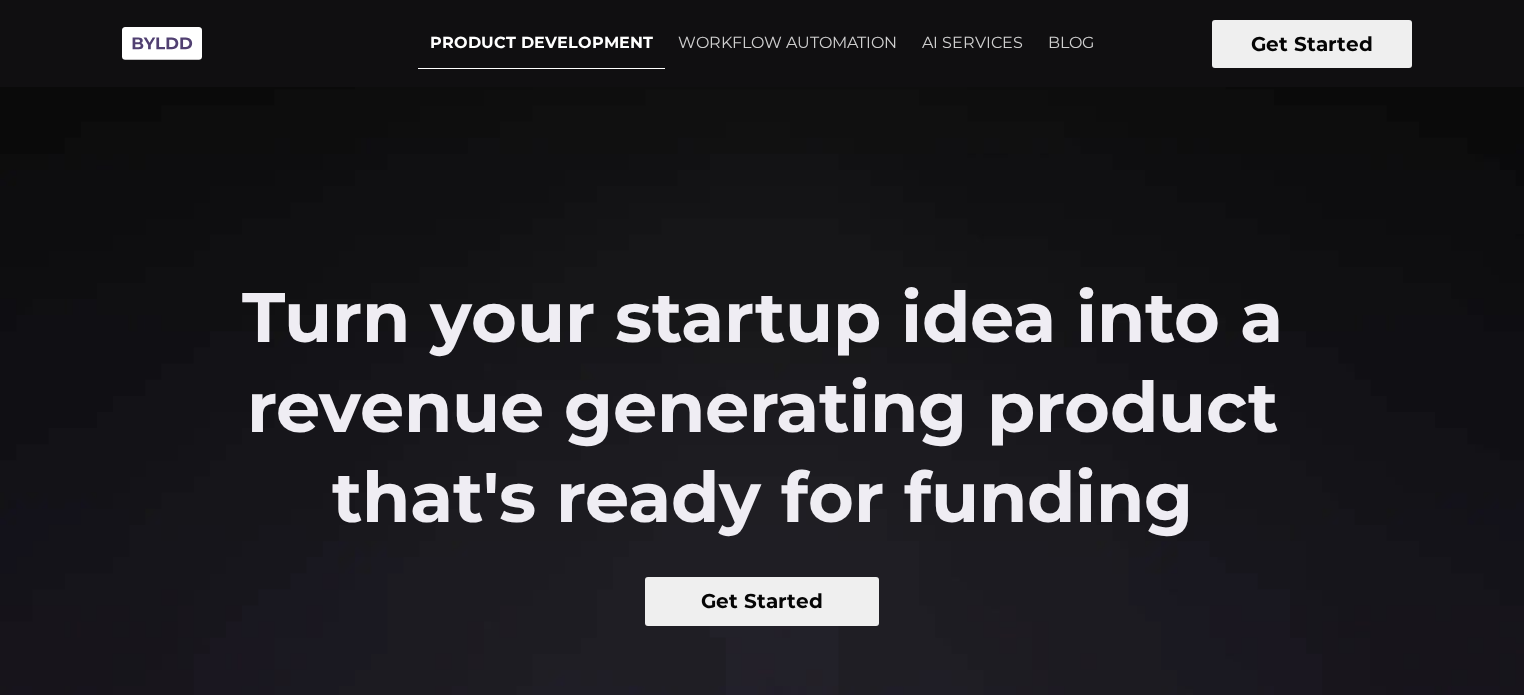 scroll, scrollTop: 0, scrollLeft: 0, axis: both 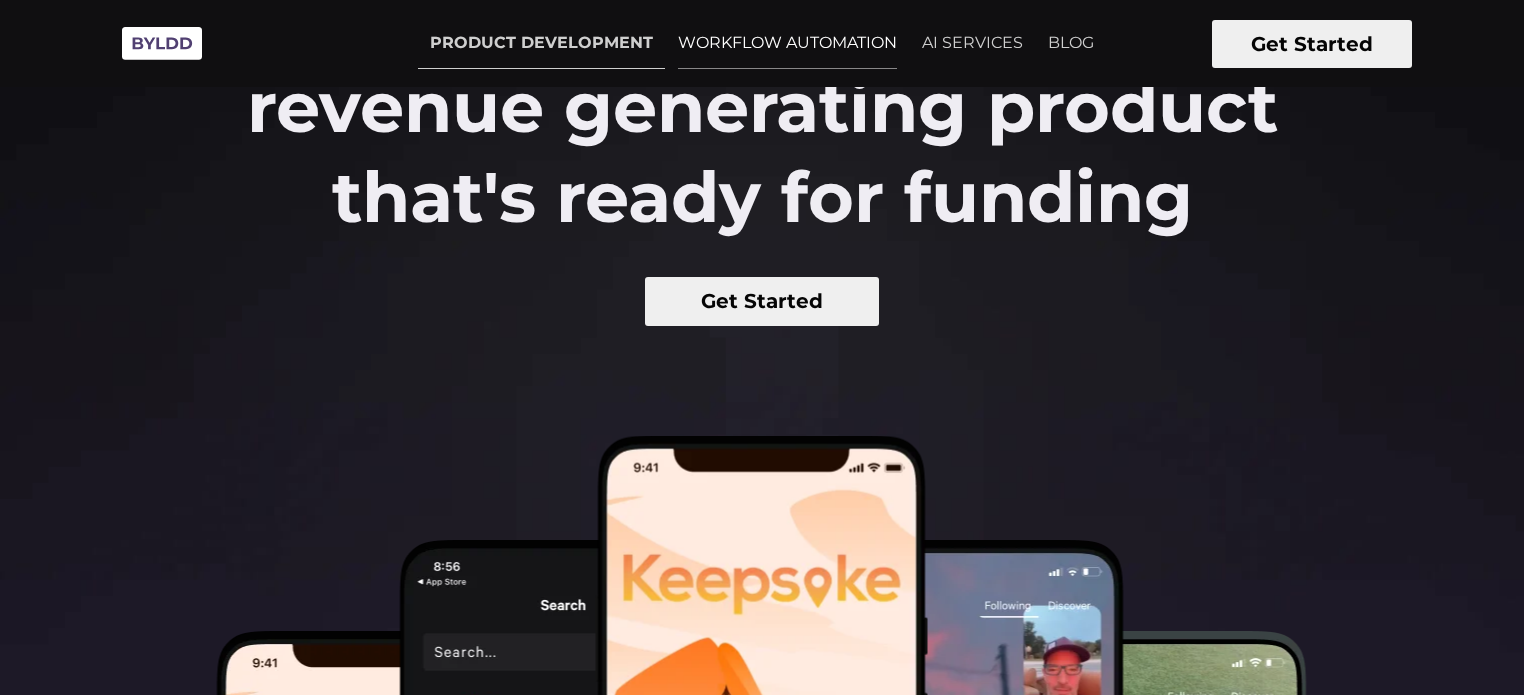 click on "WORKFLOW AUTOMATION" at bounding box center (787, 43) 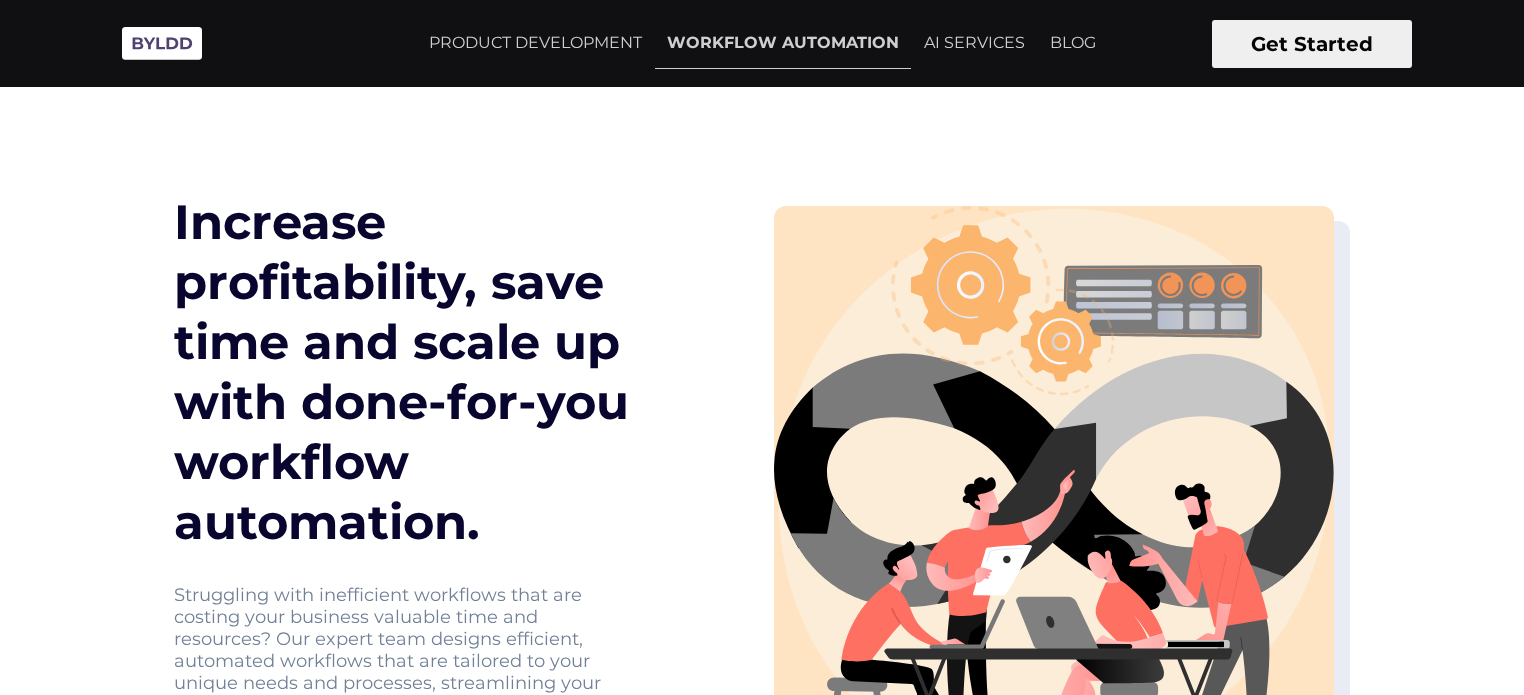 scroll, scrollTop: 0, scrollLeft: 0, axis: both 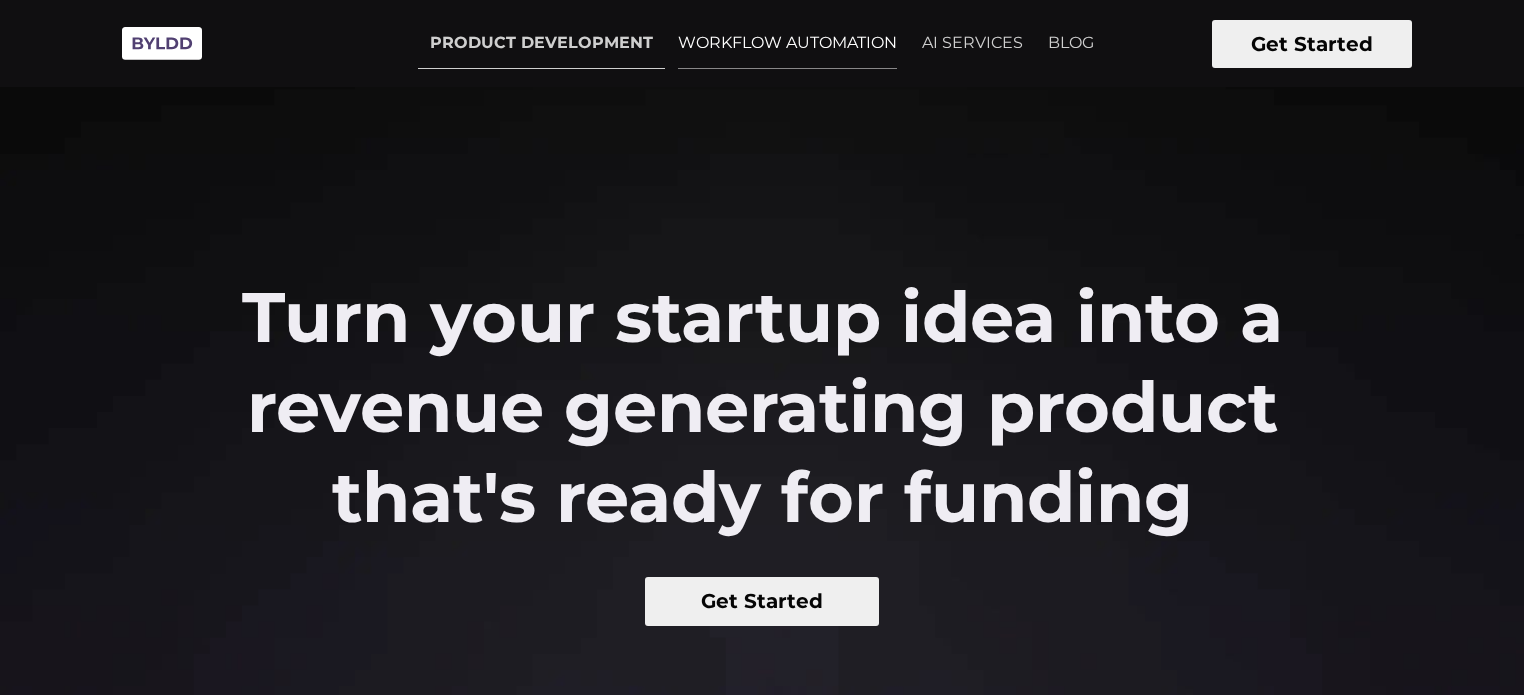 click on "WORKFLOW AUTOMATION" at bounding box center [787, 43] 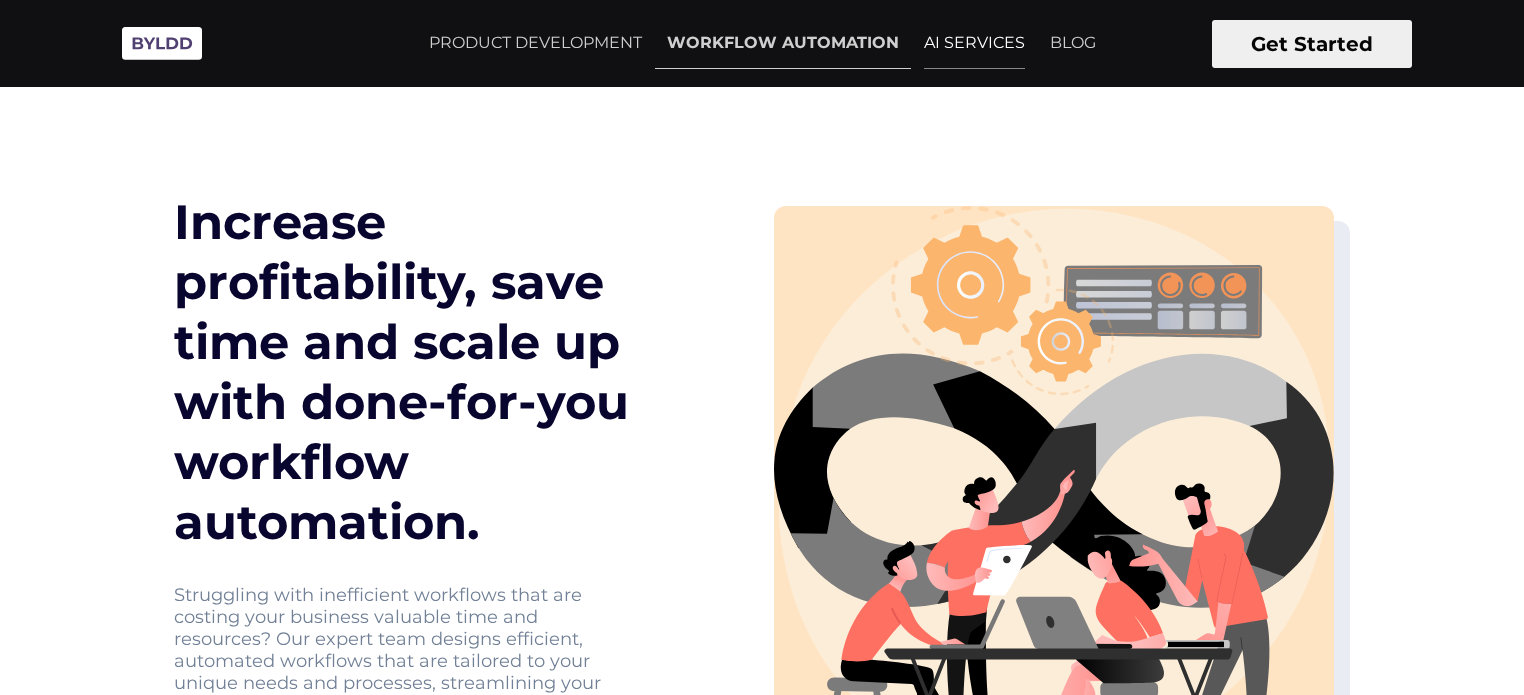 scroll, scrollTop: 0, scrollLeft: 0, axis: both 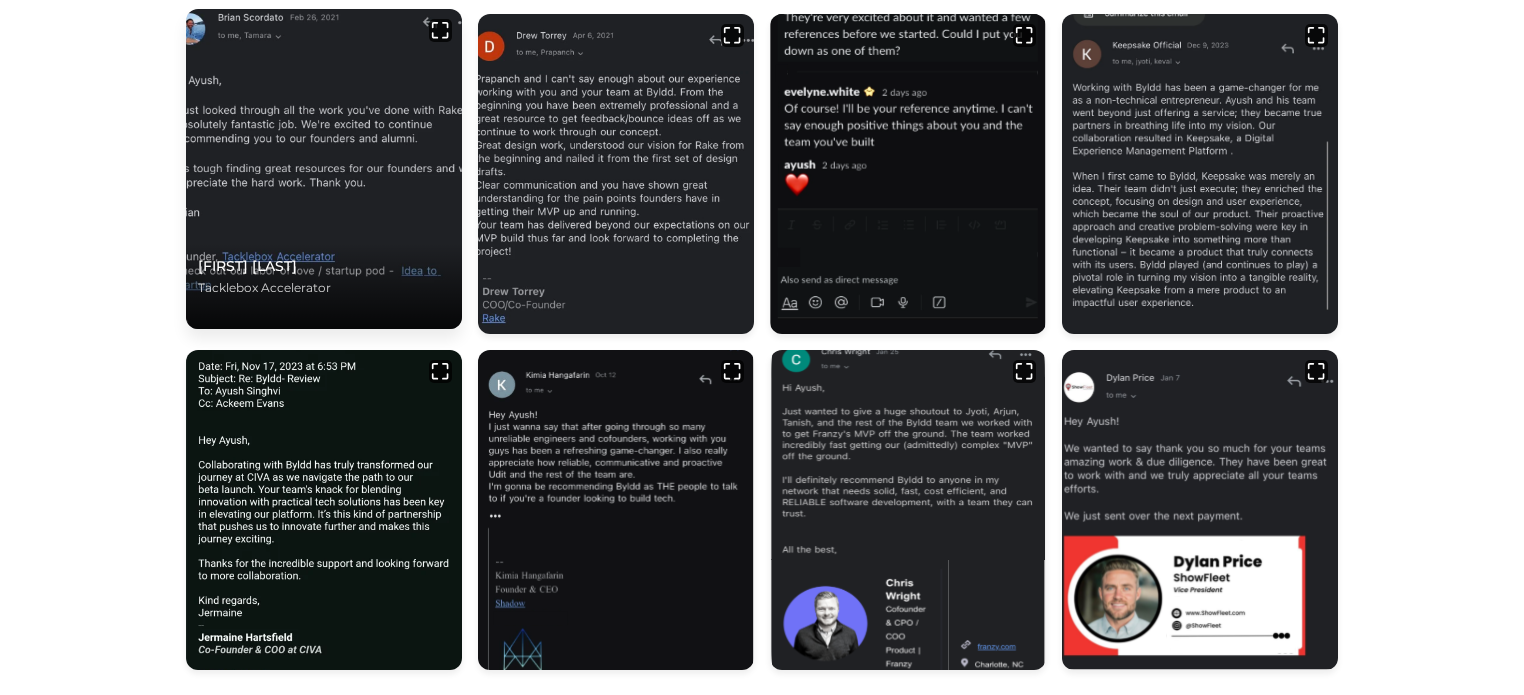 click at bounding box center (324, 169) 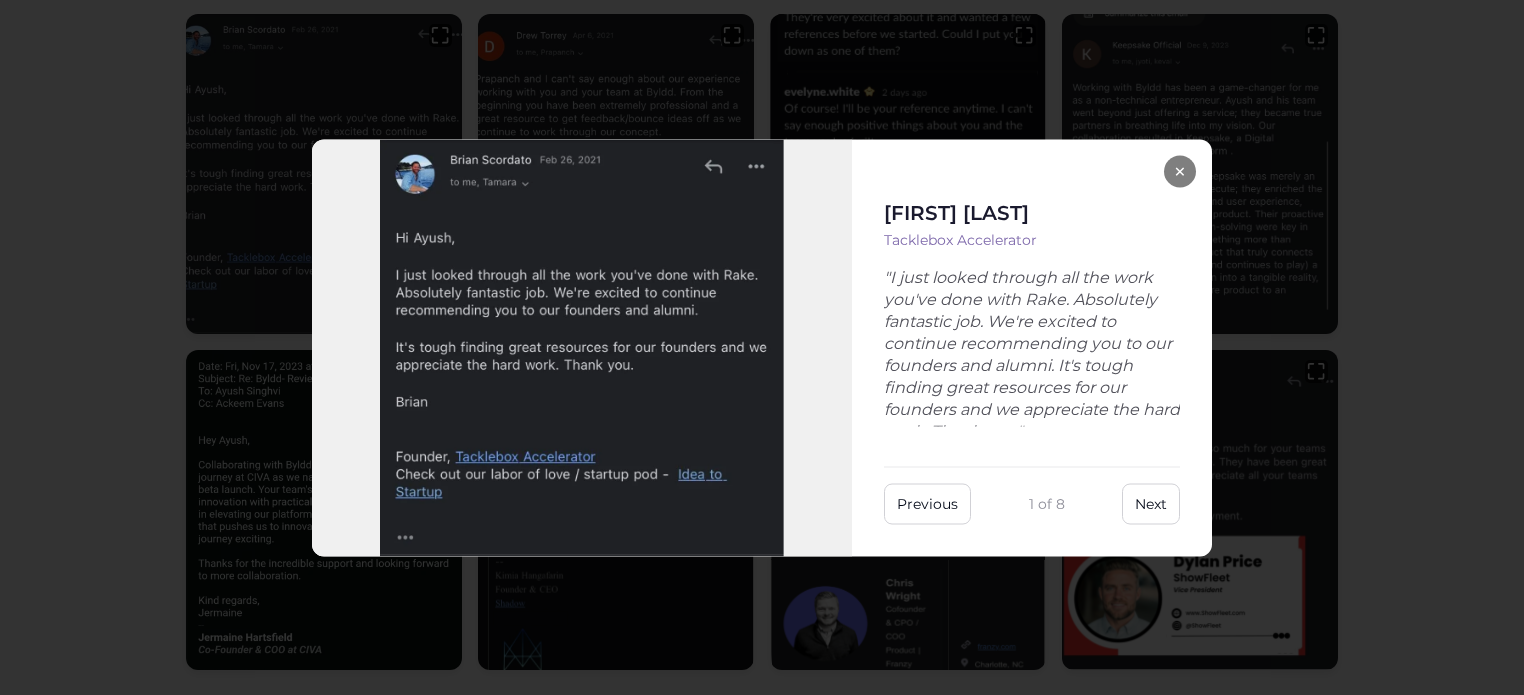 scroll, scrollTop: 963, scrollLeft: 0, axis: vertical 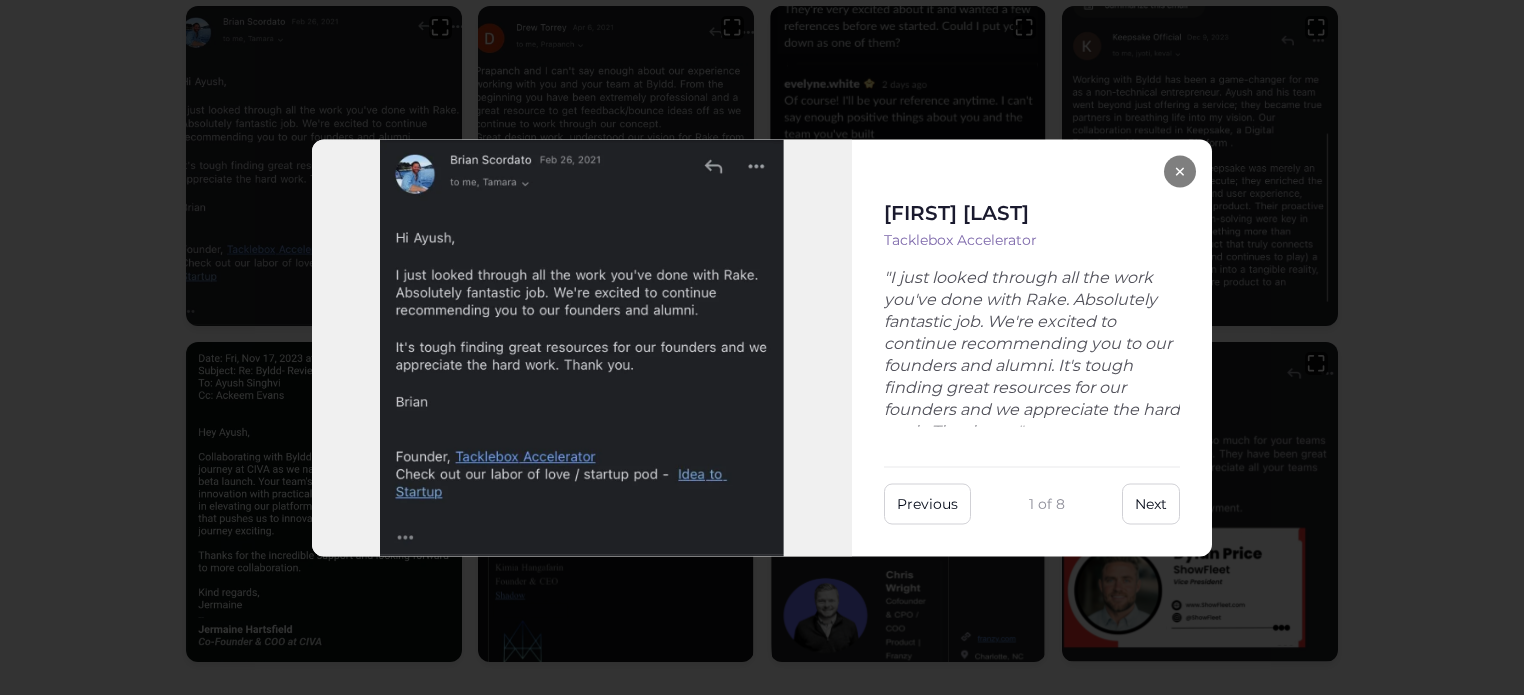 click on "Previous
1 of 8
Next" at bounding box center (1032, 495) 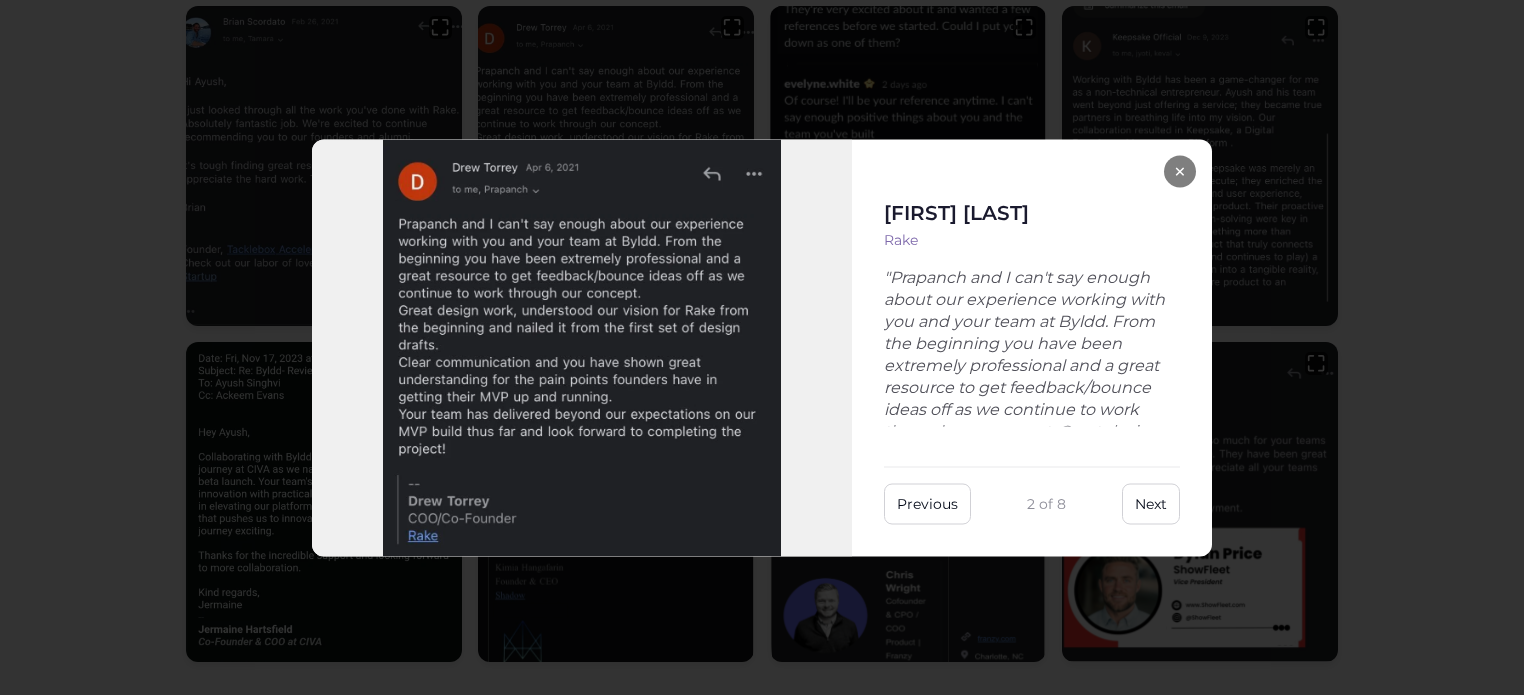 type 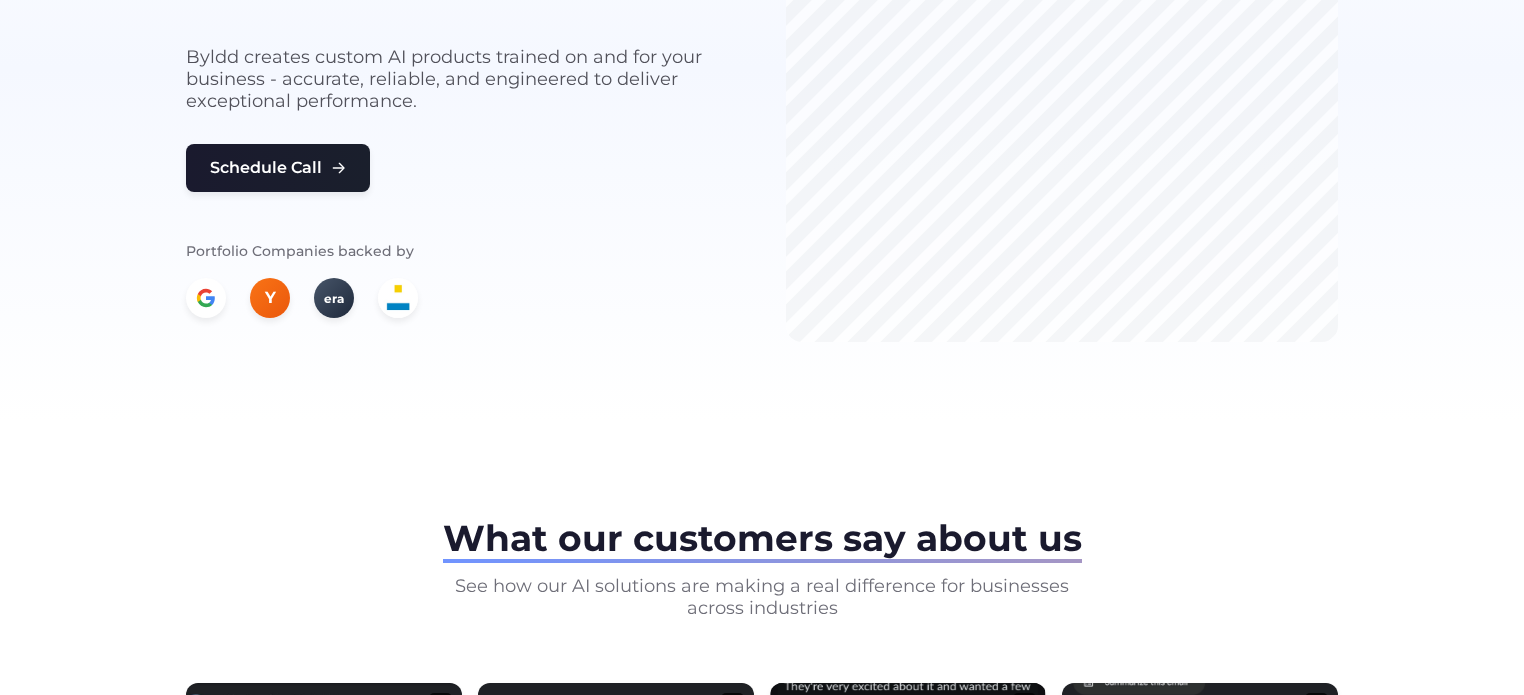 scroll, scrollTop: 0, scrollLeft: 0, axis: both 